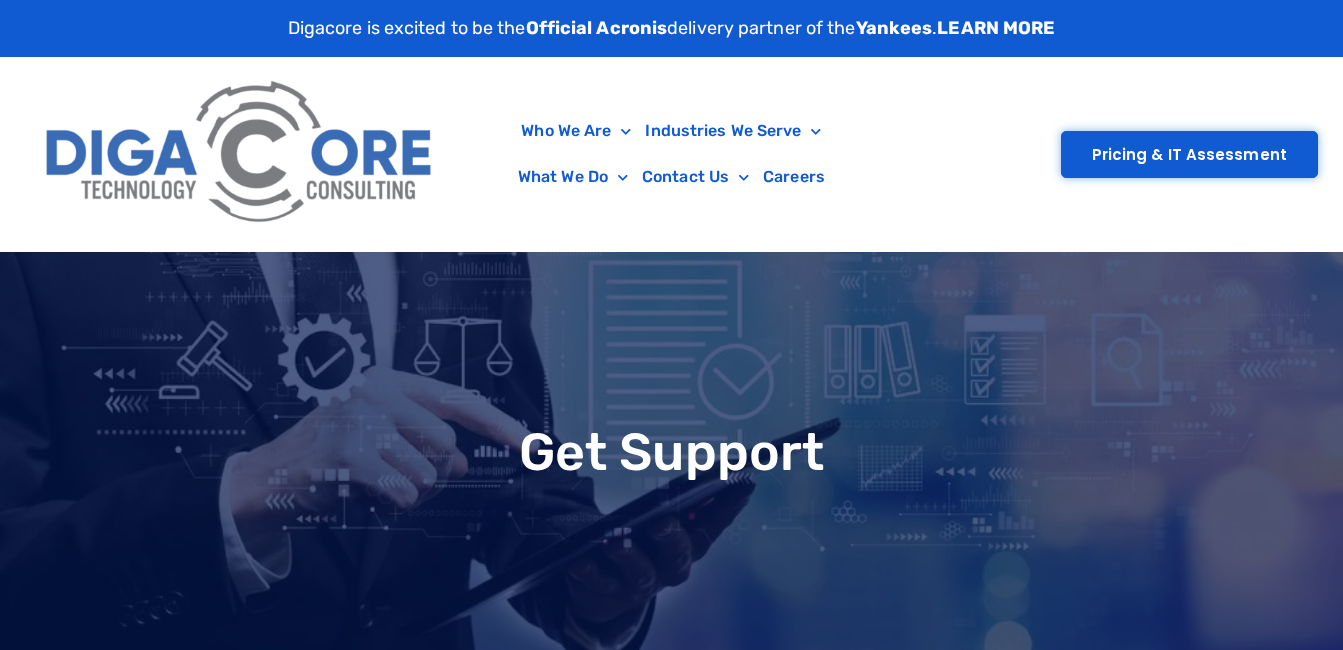 scroll, scrollTop: 0, scrollLeft: 0, axis: both 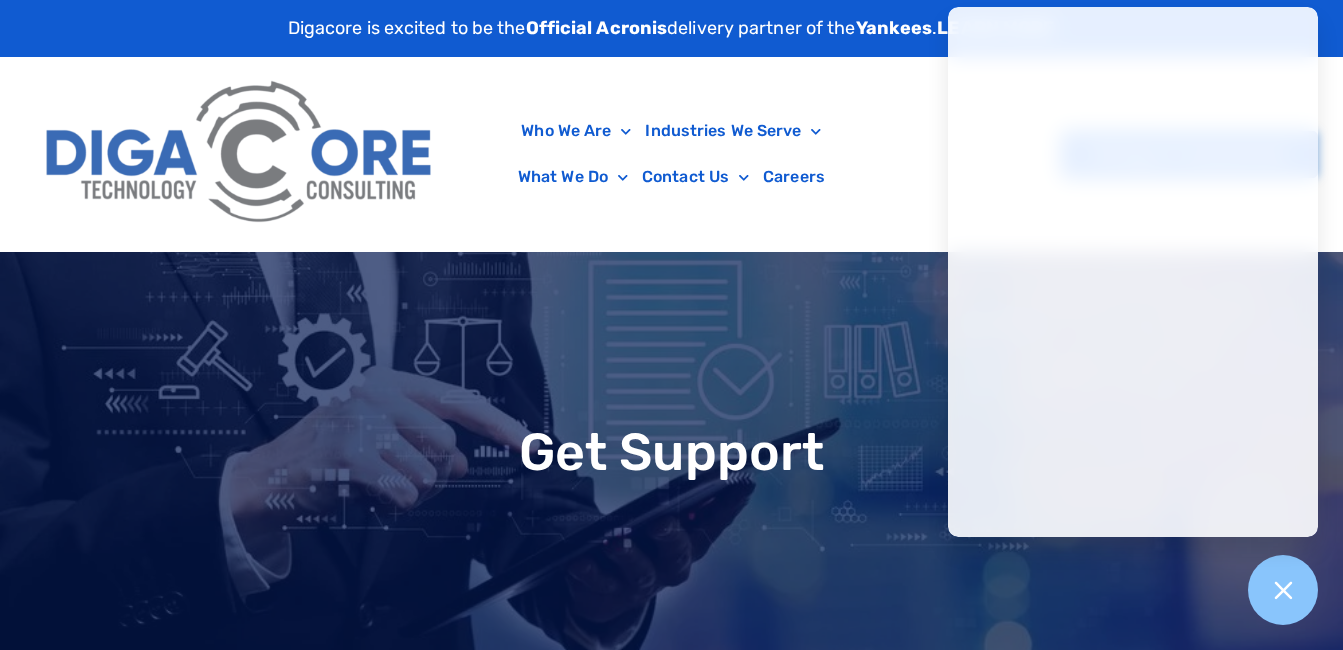 type on "*****" 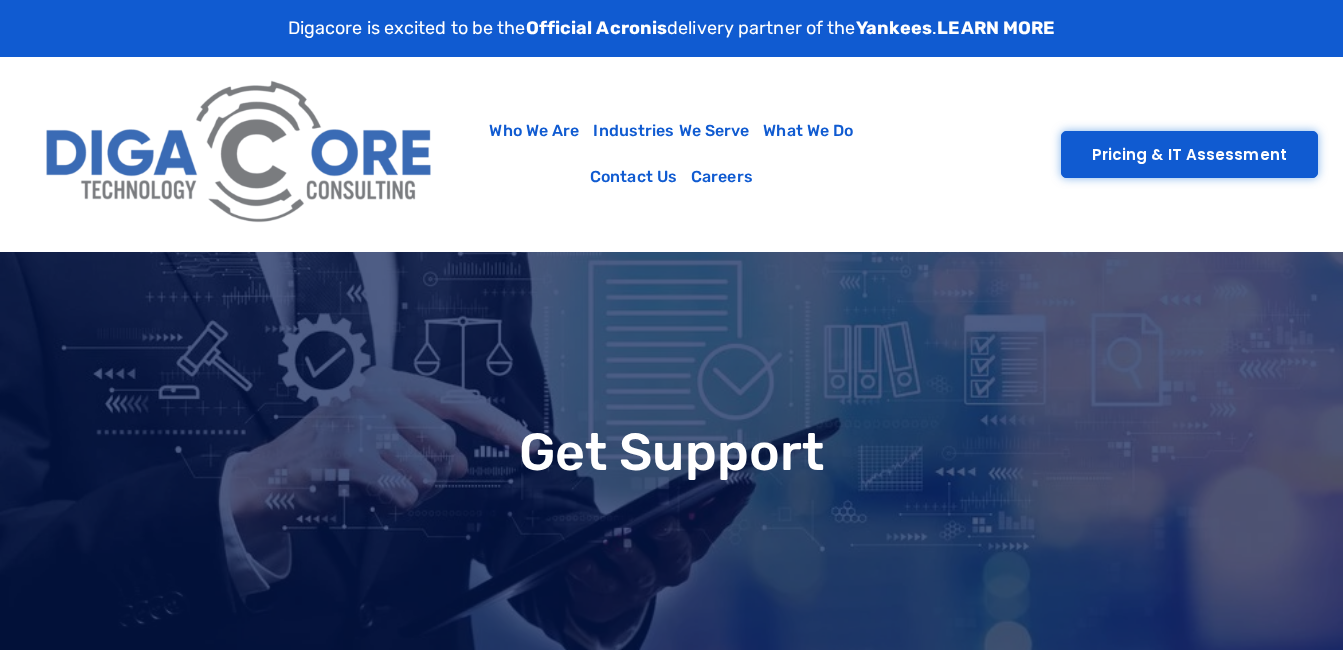 scroll, scrollTop: 0, scrollLeft: 0, axis: both 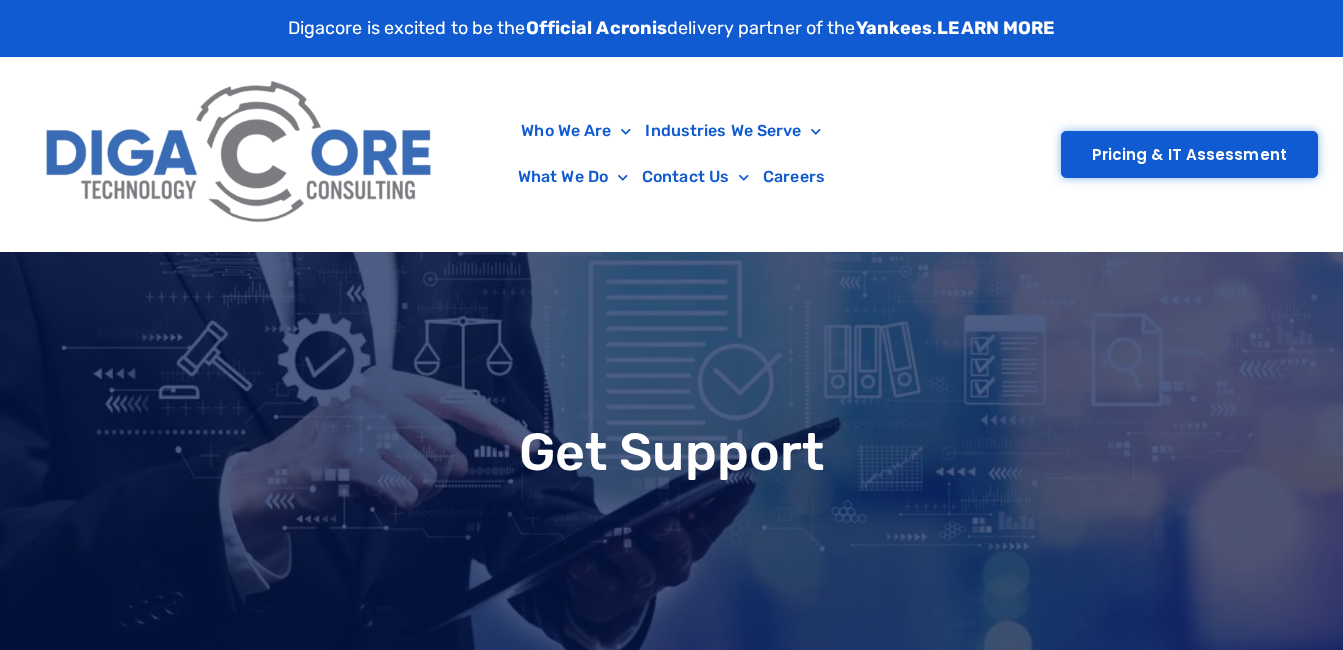 type on "*****" 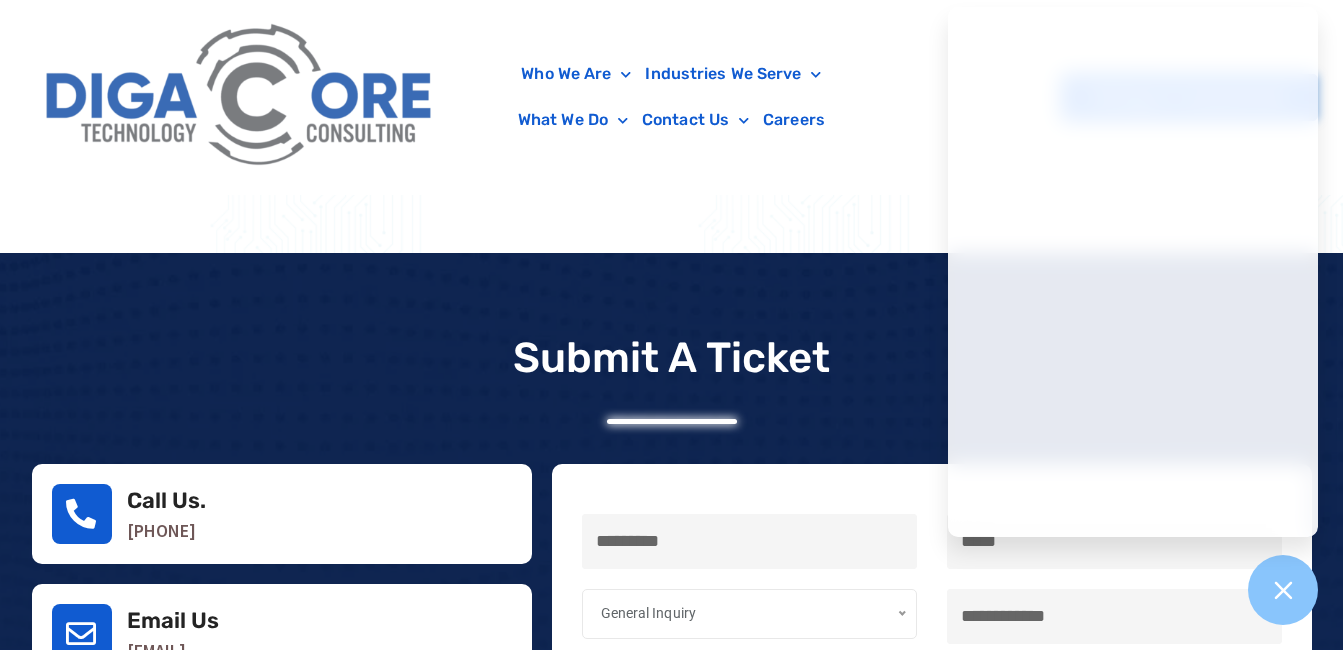 scroll, scrollTop: 788, scrollLeft: 0, axis: vertical 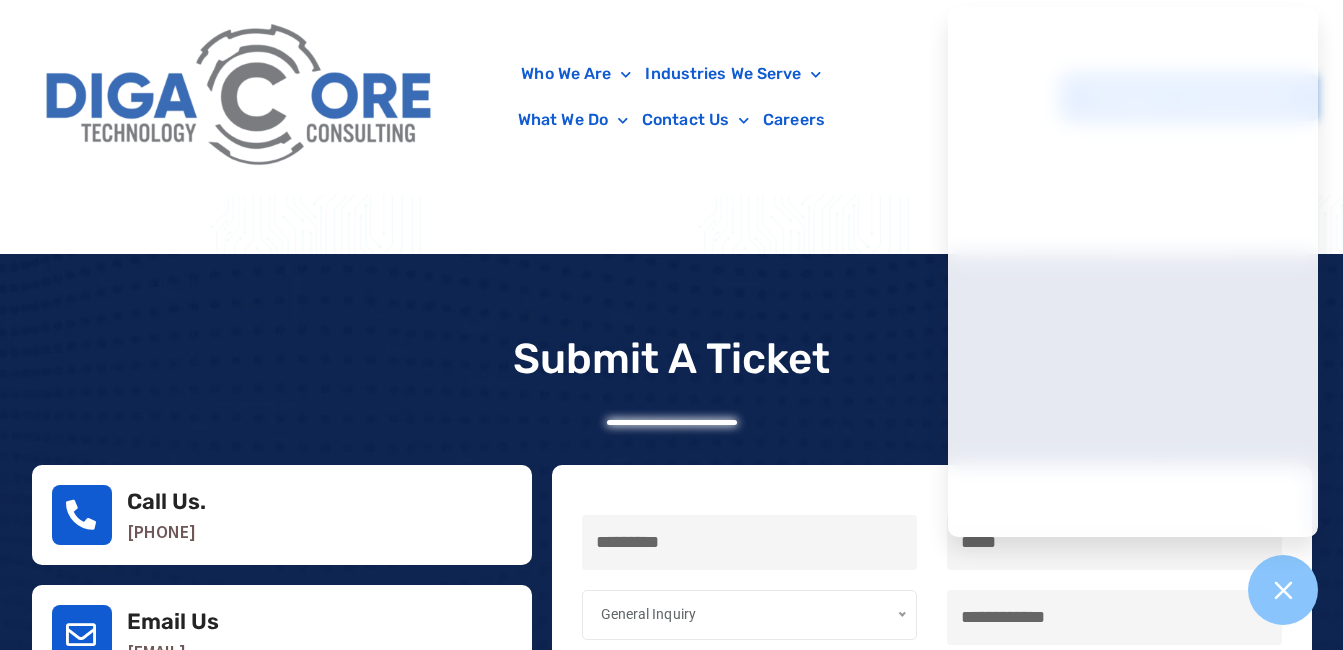 click on "Submit a Ticket" at bounding box center (672, 359) 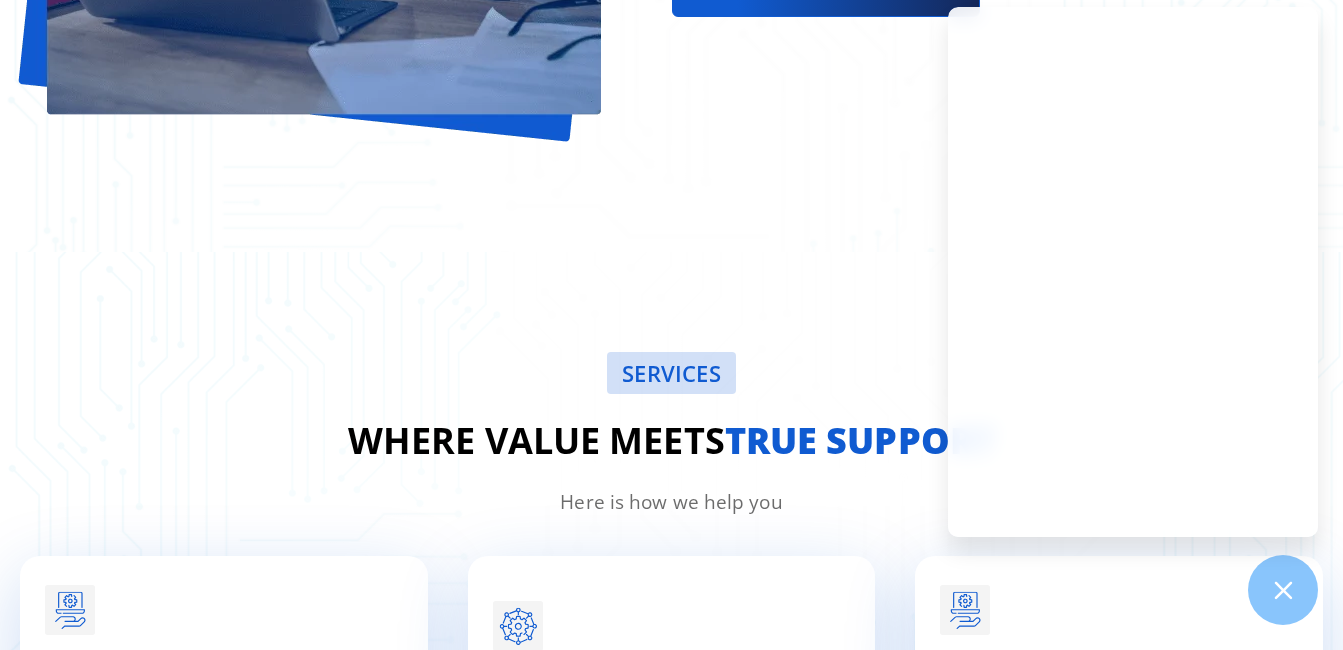 scroll, scrollTop: 2126, scrollLeft: 0, axis: vertical 